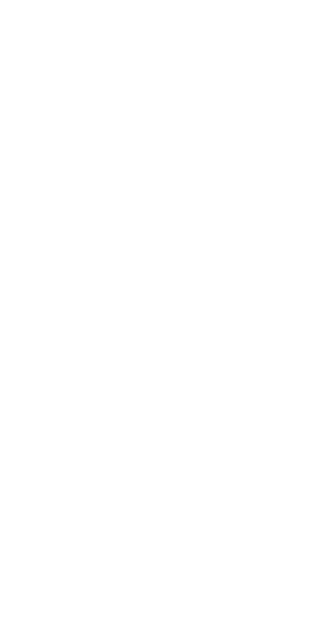 scroll, scrollTop: 0, scrollLeft: 0, axis: both 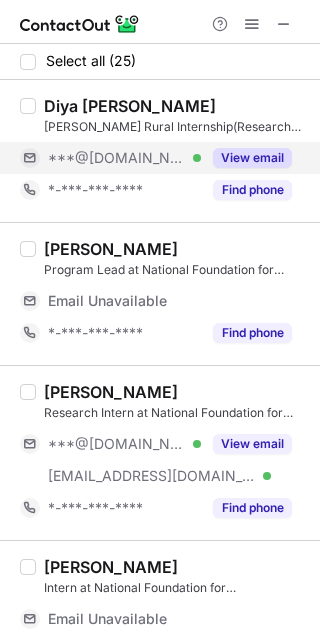 click on "View email" at bounding box center [252, 158] 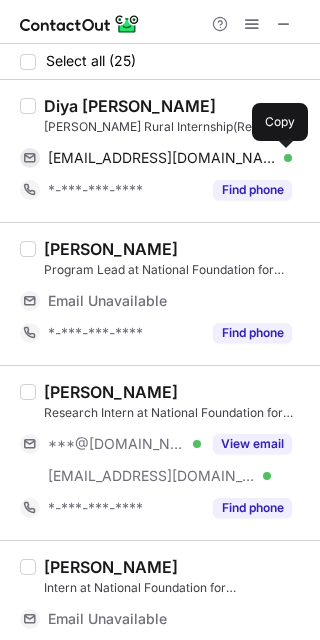 click at bounding box center (282, 158) 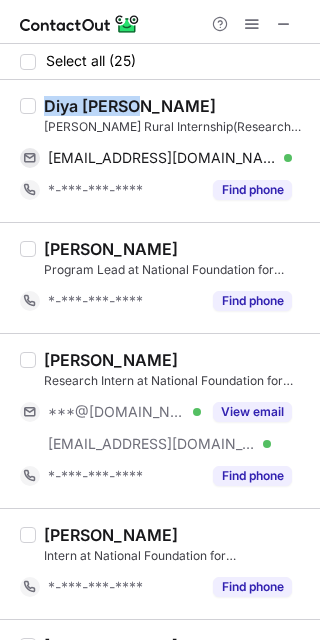 drag, startPoint x: 147, startPoint y: 105, endPoint x: 46, endPoint y: 97, distance: 101.31634 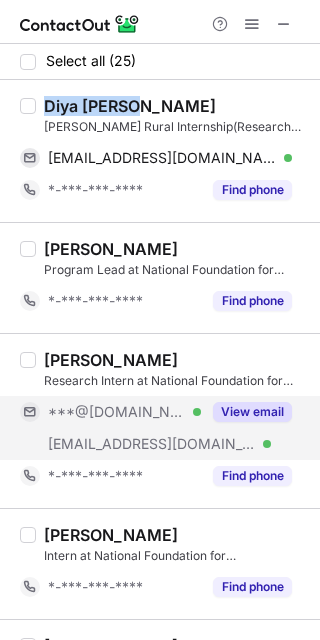 click on "View email" at bounding box center [252, 412] 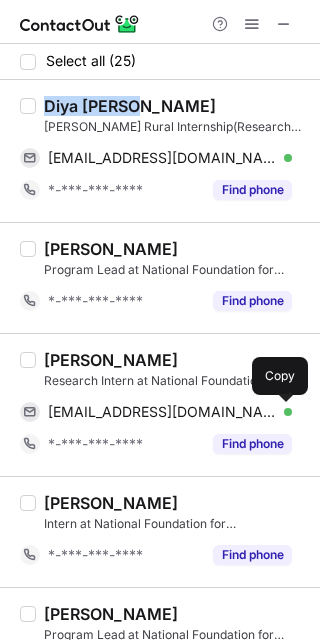 click at bounding box center (282, 412) 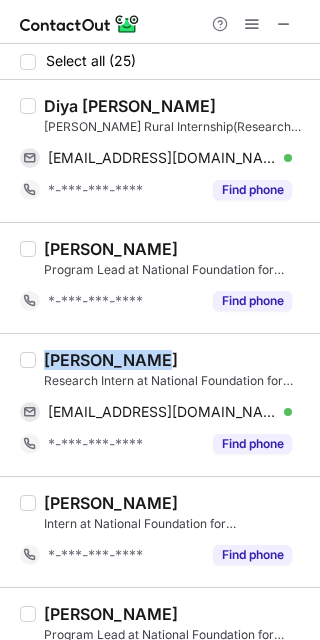 drag, startPoint x: 151, startPoint y: 359, endPoint x: 45, endPoint y: 364, distance: 106.11786 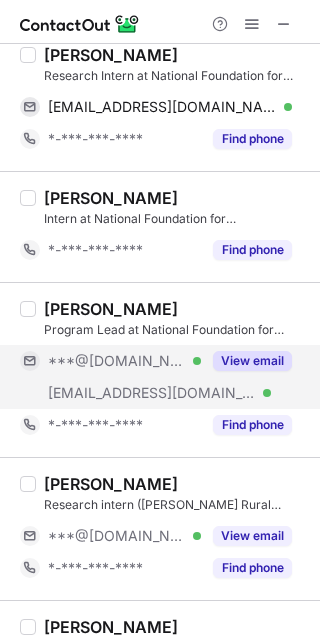 scroll, scrollTop: 346, scrollLeft: 0, axis: vertical 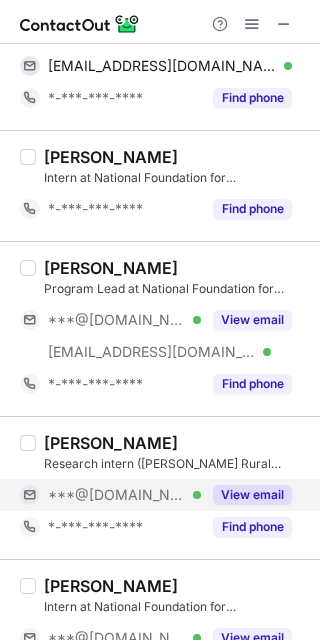 click on "View email" at bounding box center (252, 495) 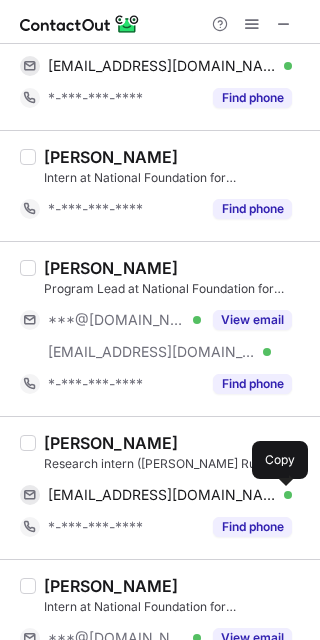 click at bounding box center [282, 495] 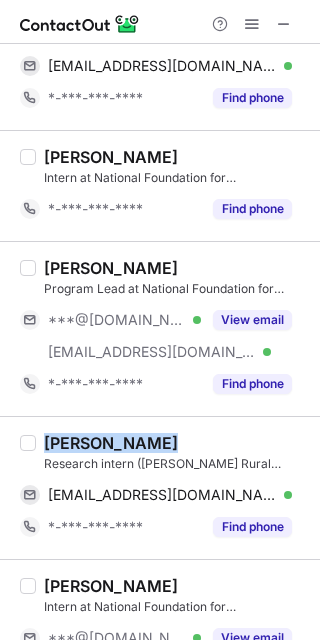 drag, startPoint x: 167, startPoint y: 445, endPoint x: 40, endPoint y: 444, distance: 127.00394 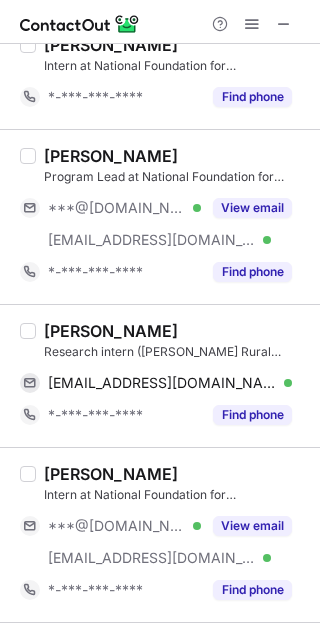 scroll, scrollTop: 593, scrollLeft: 0, axis: vertical 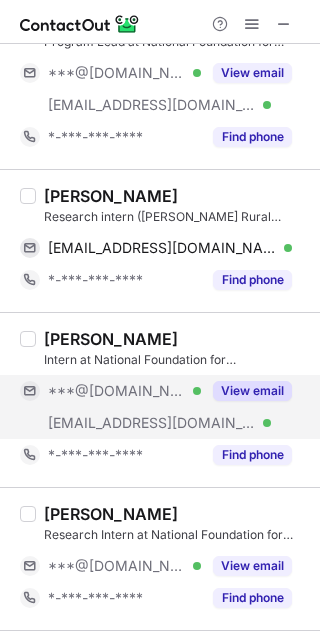 click on "View email" at bounding box center (252, 391) 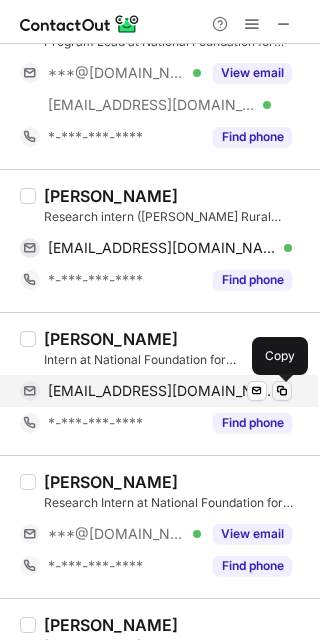 click at bounding box center [282, 391] 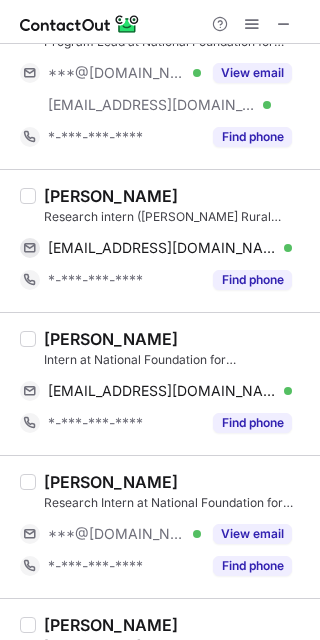 drag, startPoint x: 189, startPoint y: 346, endPoint x: 44, endPoint y: 332, distance: 145.6743 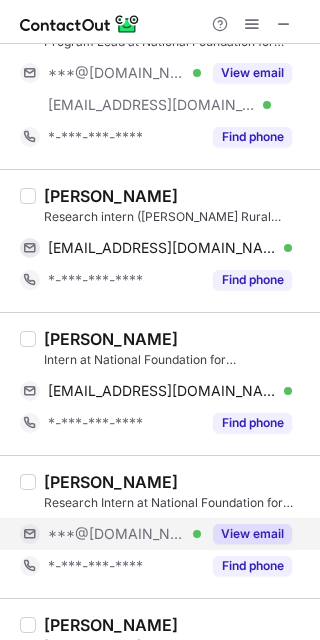 click on "View email" at bounding box center [252, 534] 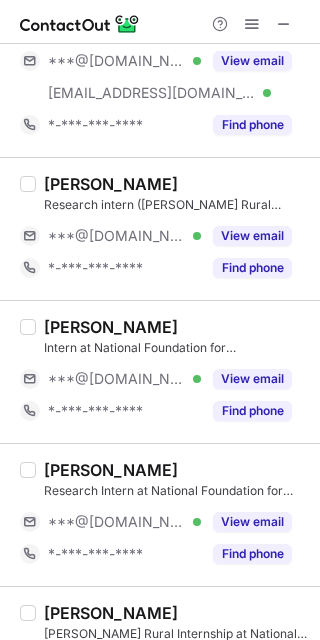scroll, scrollTop: 670, scrollLeft: 0, axis: vertical 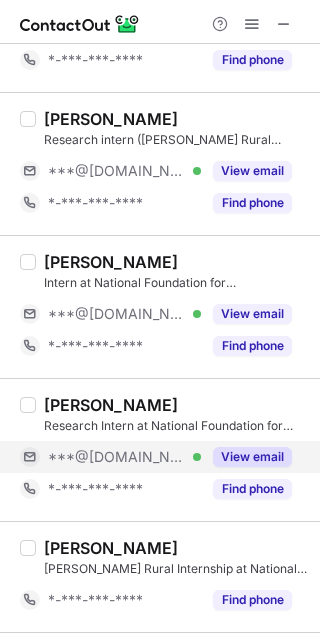 click on "View email" at bounding box center [252, 457] 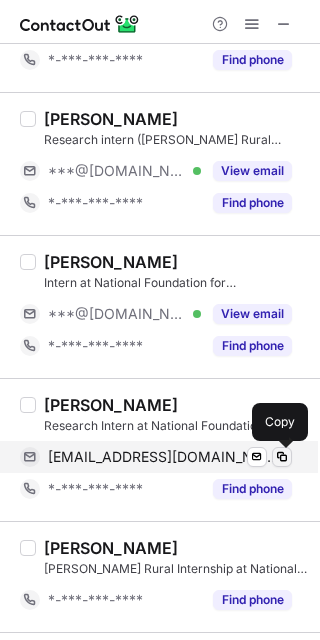 click at bounding box center [282, 457] 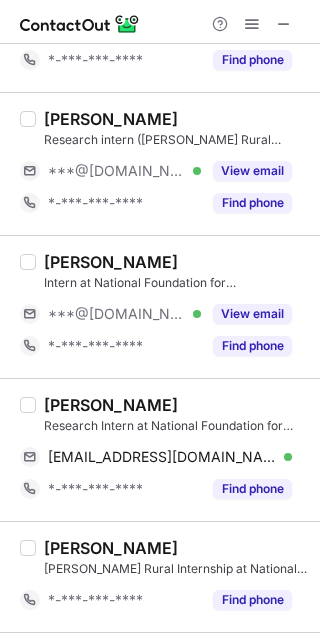 drag, startPoint x: 177, startPoint y: 401, endPoint x: 41, endPoint y: 390, distance: 136.44412 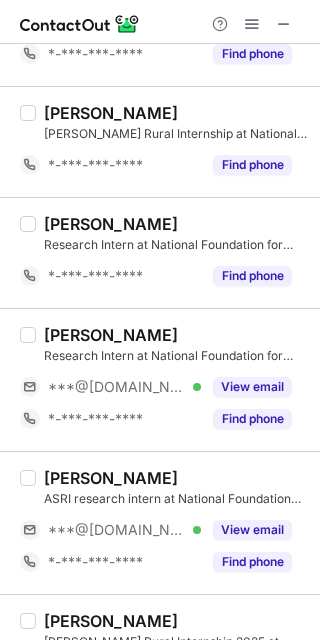 scroll, scrollTop: 1117, scrollLeft: 0, axis: vertical 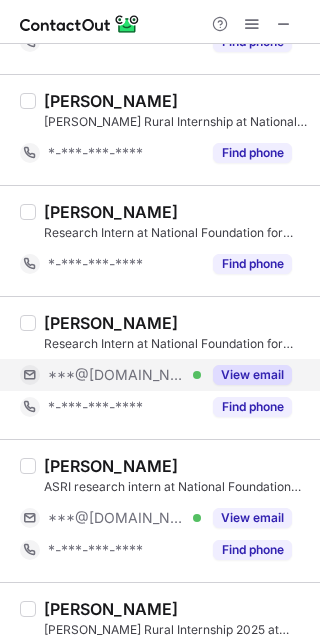 click on "View email" at bounding box center [252, 375] 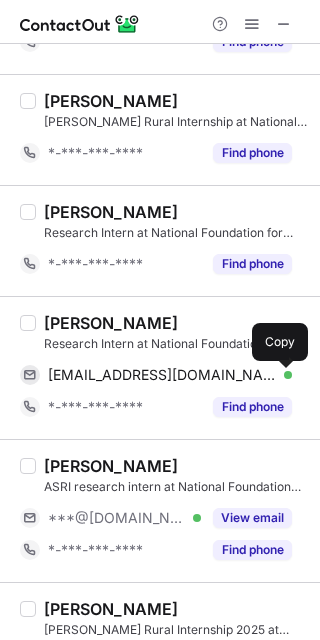 click at bounding box center (282, 375) 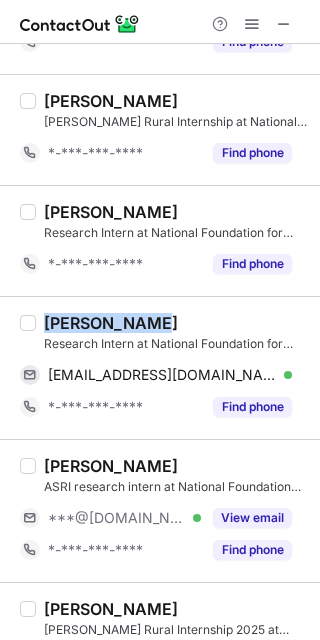 drag, startPoint x: 143, startPoint y: 325, endPoint x: 49, endPoint y: 330, distance: 94.13288 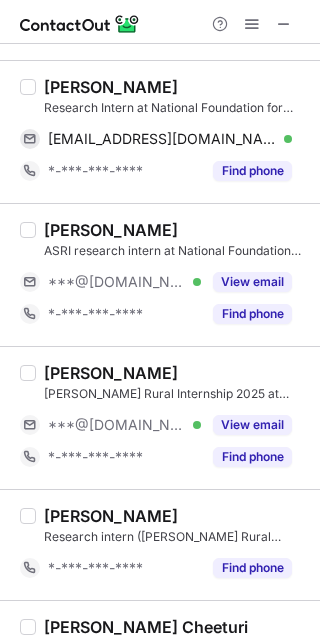 scroll, scrollTop: 1386, scrollLeft: 0, axis: vertical 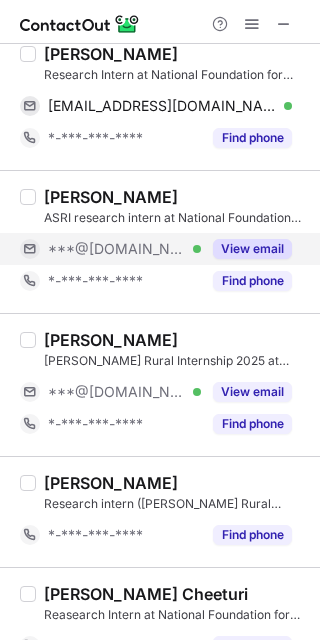click on "View email" at bounding box center [252, 249] 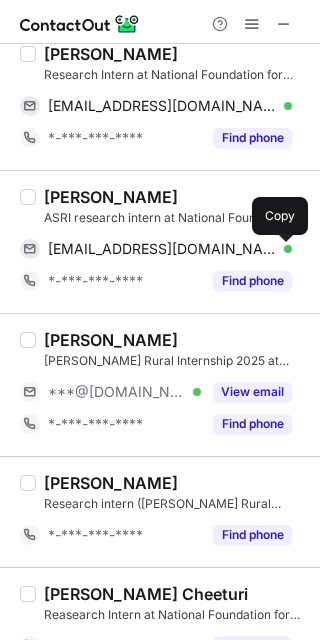 click at bounding box center [282, 249] 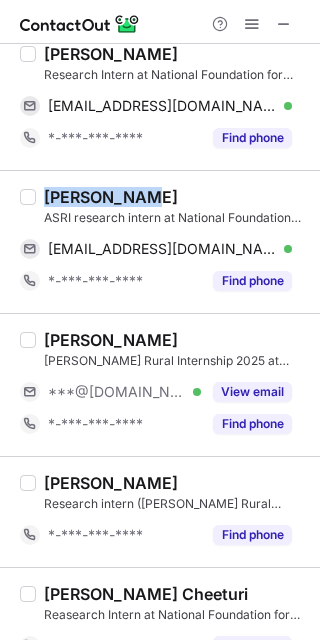 drag, startPoint x: 141, startPoint y: 198, endPoint x: 46, endPoint y: 194, distance: 95.084175 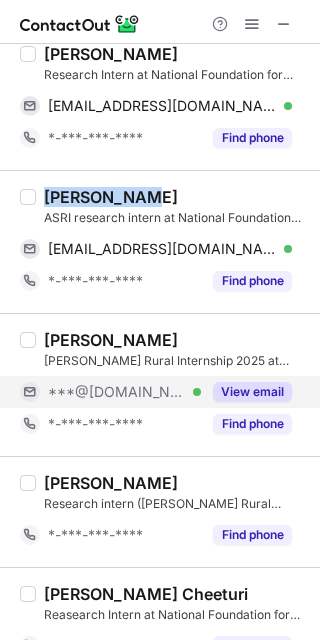 click on "View email" at bounding box center [252, 392] 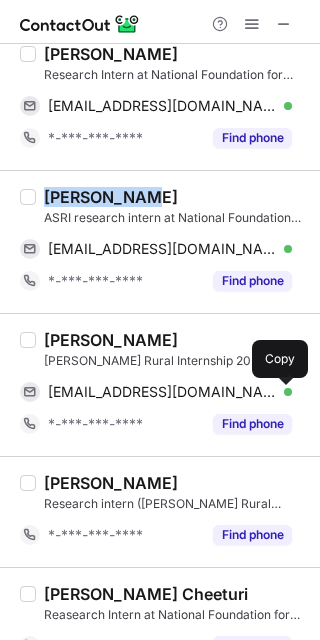 click at bounding box center [282, 392] 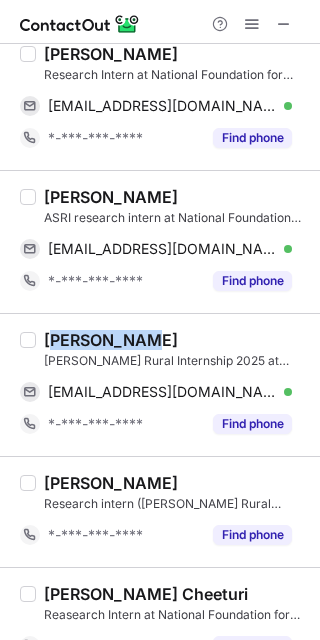 drag, startPoint x: 139, startPoint y: 338, endPoint x: 50, endPoint y: 334, distance: 89.08984 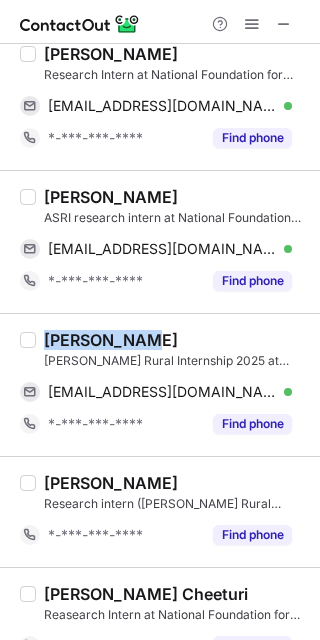 drag, startPoint x: 137, startPoint y: 345, endPoint x: 45, endPoint y: 344, distance: 92.00543 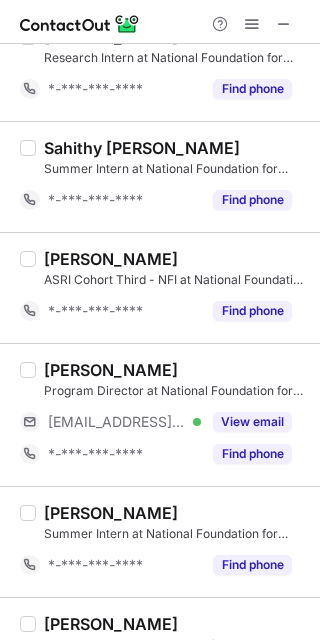 scroll, scrollTop: 2078, scrollLeft: 0, axis: vertical 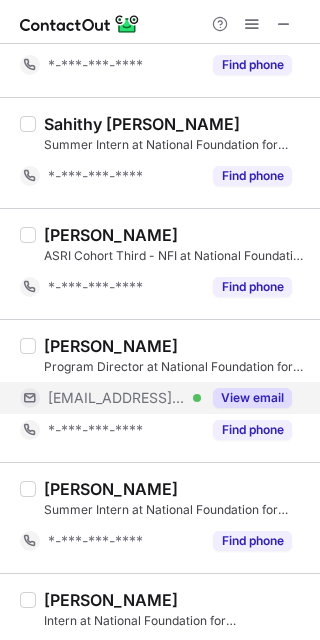 click on "View email" at bounding box center [252, 398] 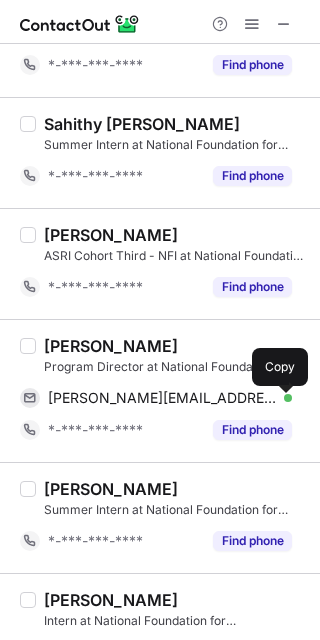 click at bounding box center [282, 398] 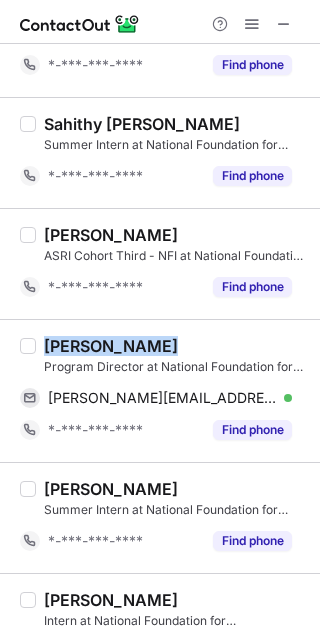 drag, startPoint x: 176, startPoint y: 354, endPoint x: 46, endPoint y: 349, distance: 130.09612 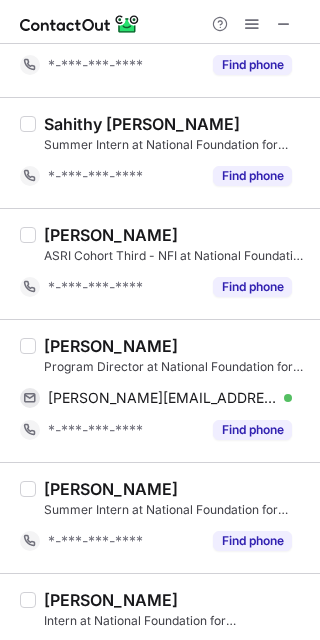 click on "[PERSON_NAME]" at bounding box center [176, 489] 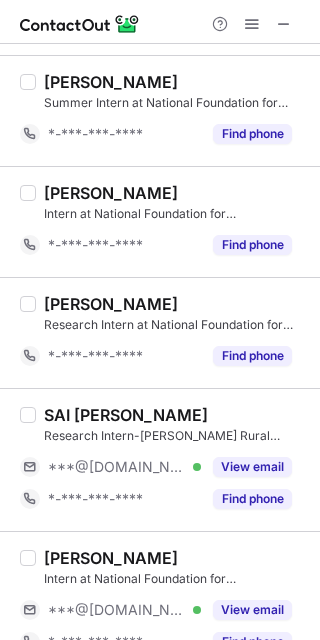 scroll, scrollTop: 2486, scrollLeft: 0, axis: vertical 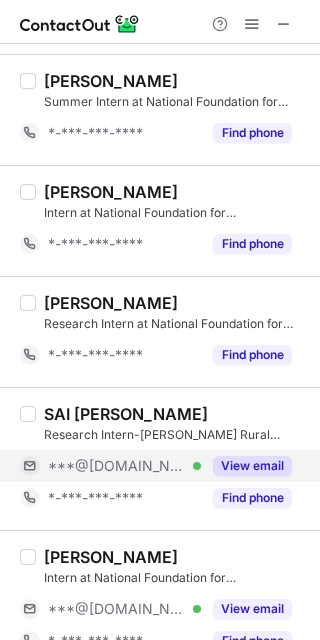 click on "View email" at bounding box center [252, 466] 